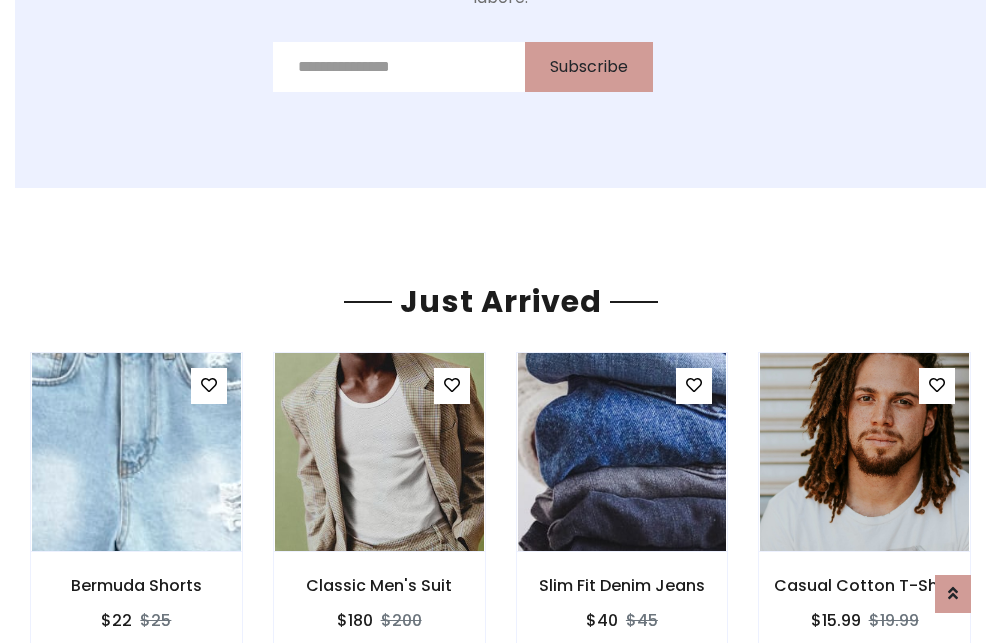 scroll, scrollTop: 2092, scrollLeft: 0, axis: vertical 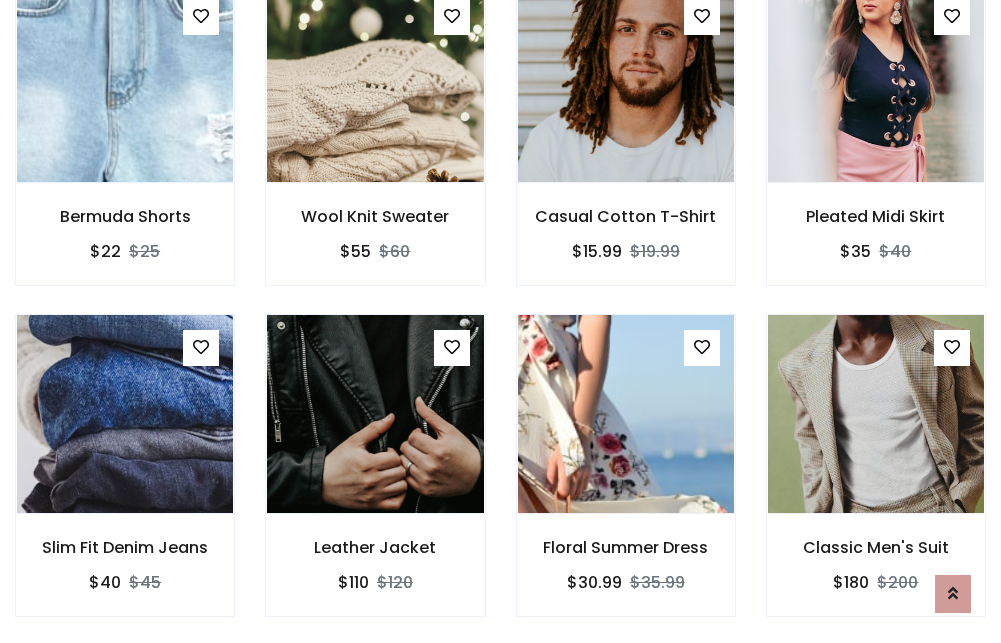 click on "Floral Summer Dress
$30.99
$35.99" at bounding box center [626, 479] 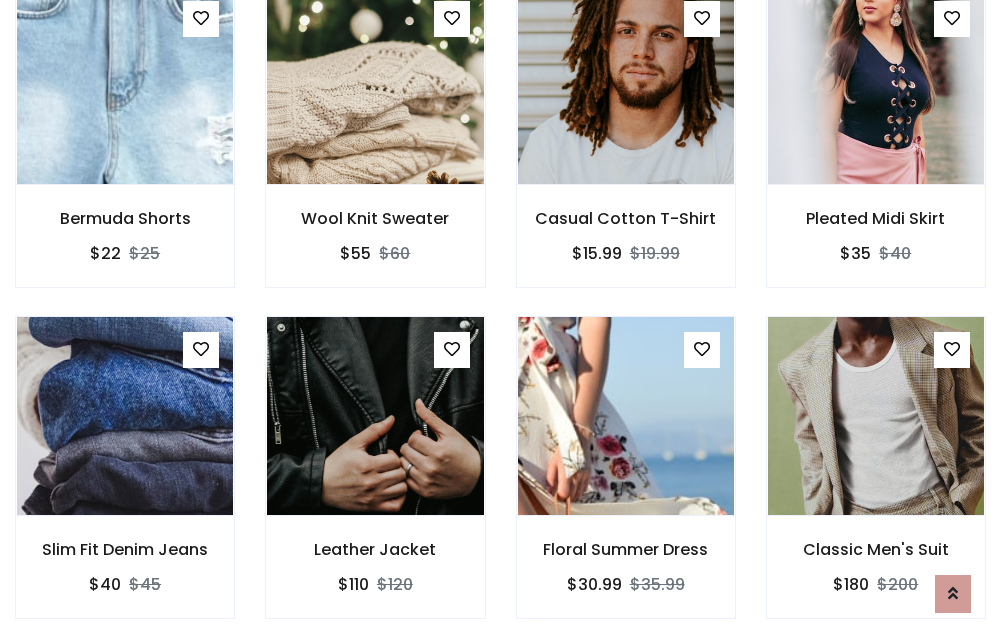 click on "Floral Summer Dress
$30.99
$35.99" at bounding box center [626, 481] 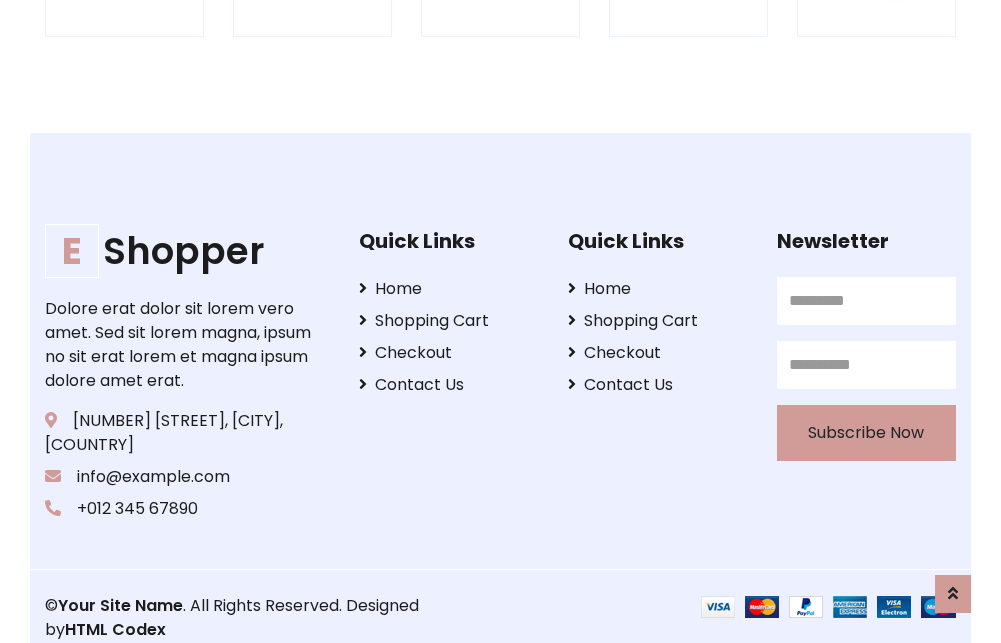 scroll, scrollTop: 3807, scrollLeft: 0, axis: vertical 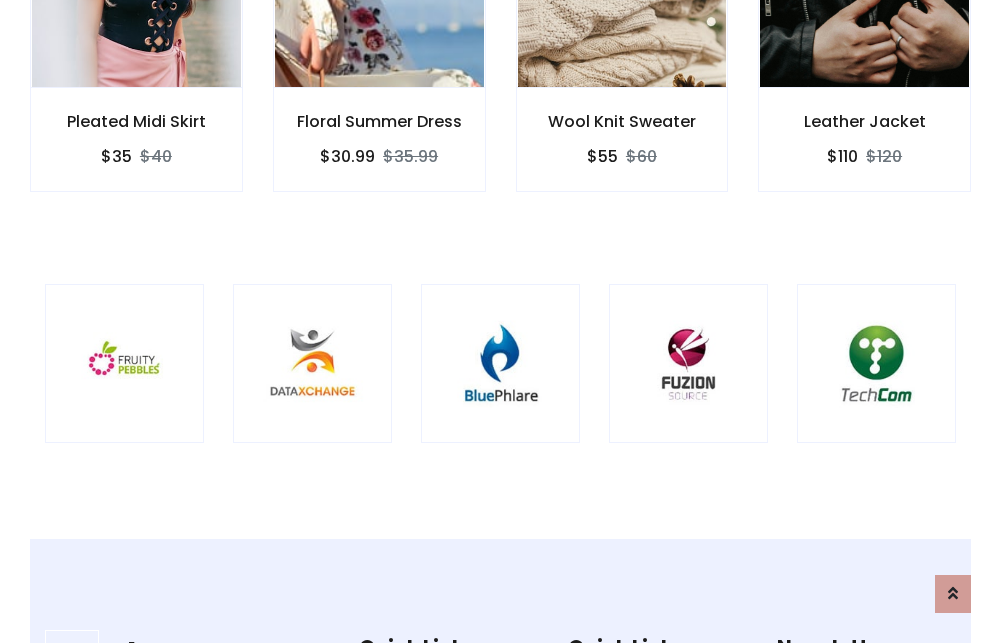 click at bounding box center [500, 363] 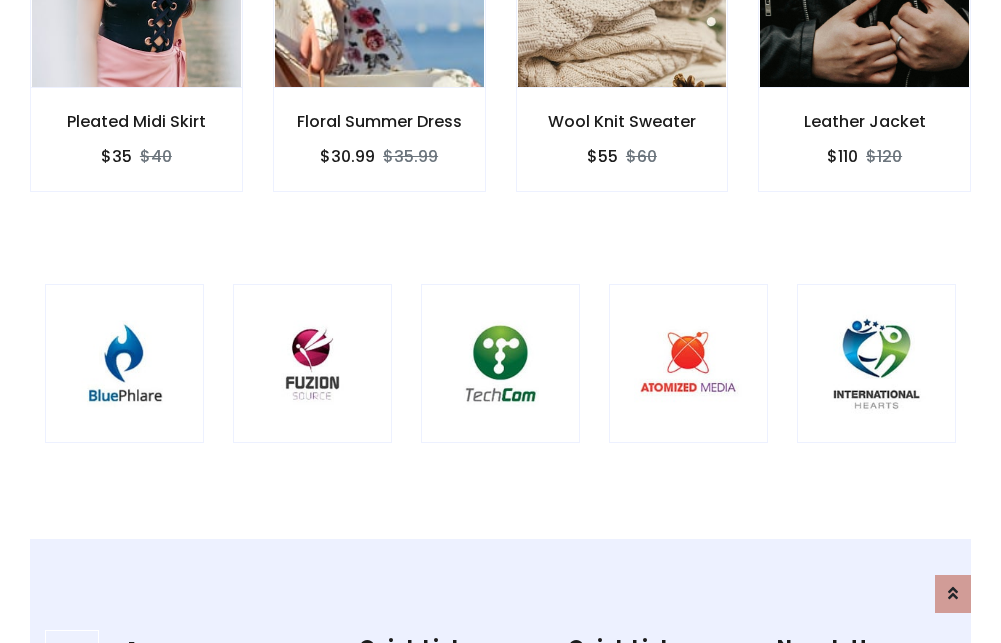 click at bounding box center (500, 363) 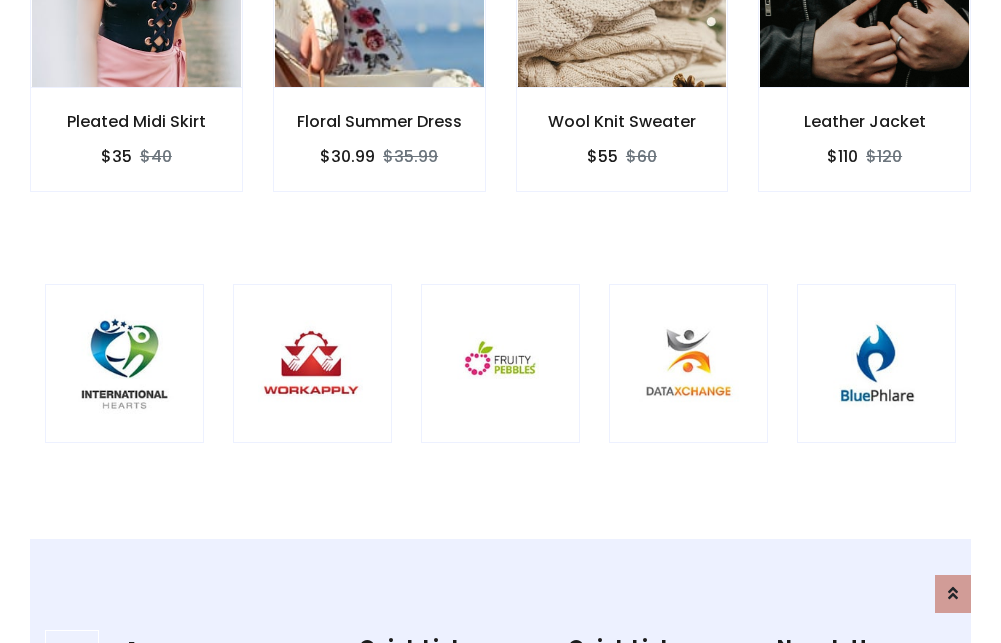 click at bounding box center (500, 363) 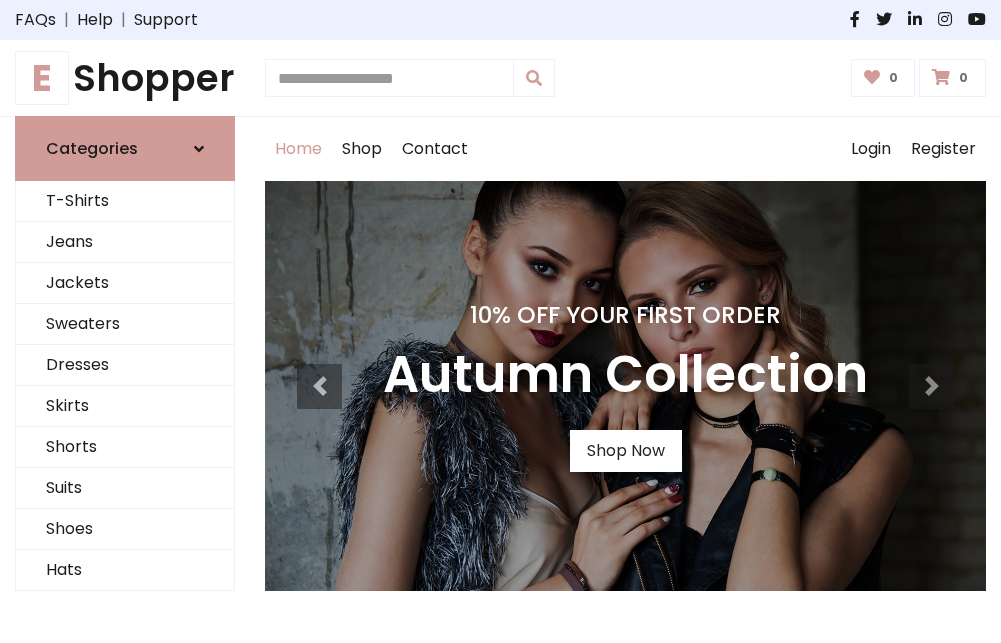scroll, scrollTop: 0, scrollLeft: 0, axis: both 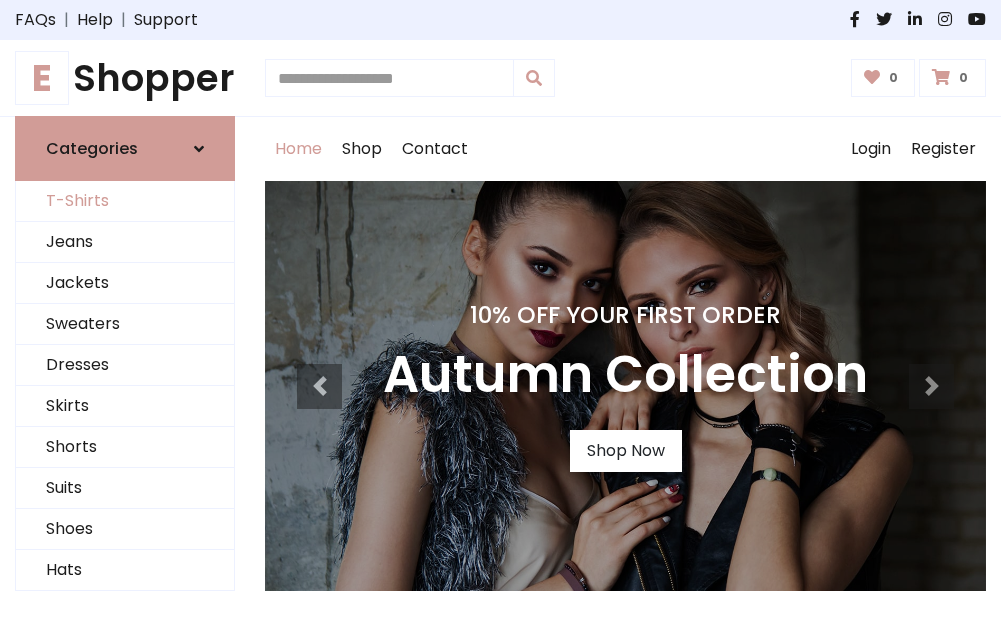 click on "T-Shirts" at bounding box center [125, 201] 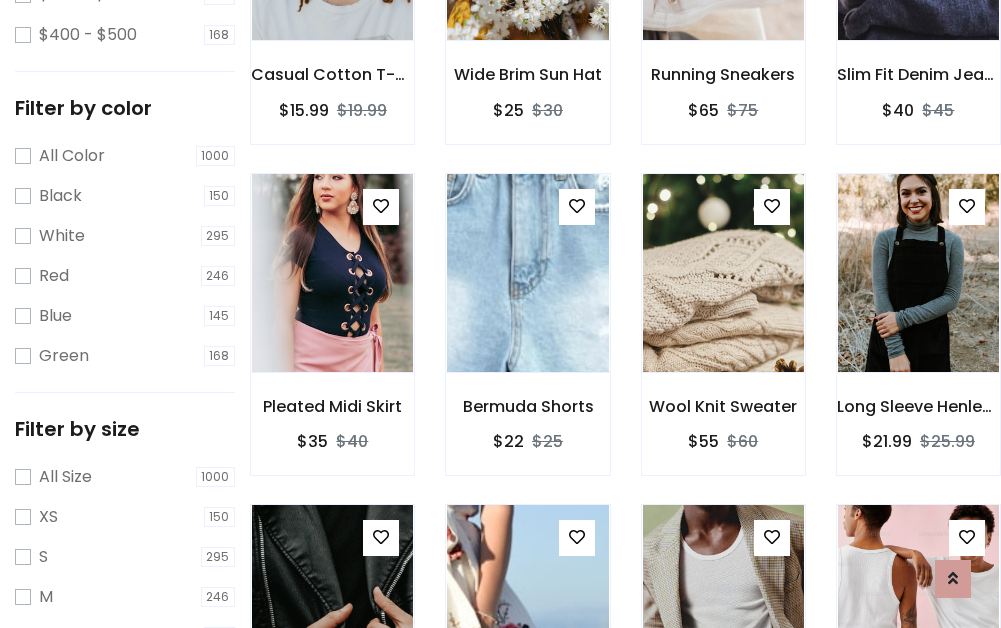 scroll, scrollTop: 701, scrollLeft: 0, axis: vertical 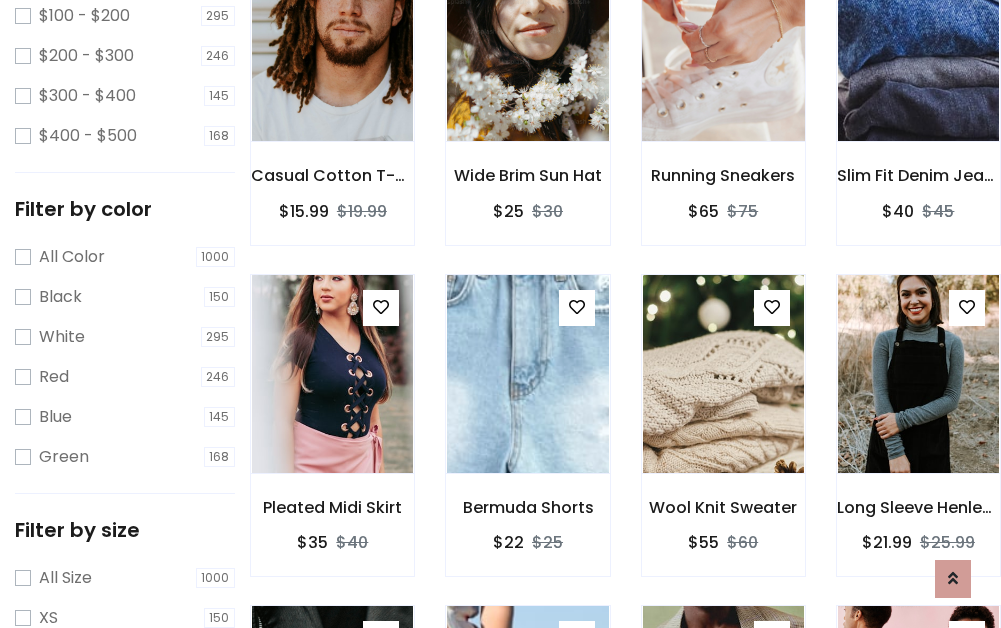 click at bounding box center (723, 42) 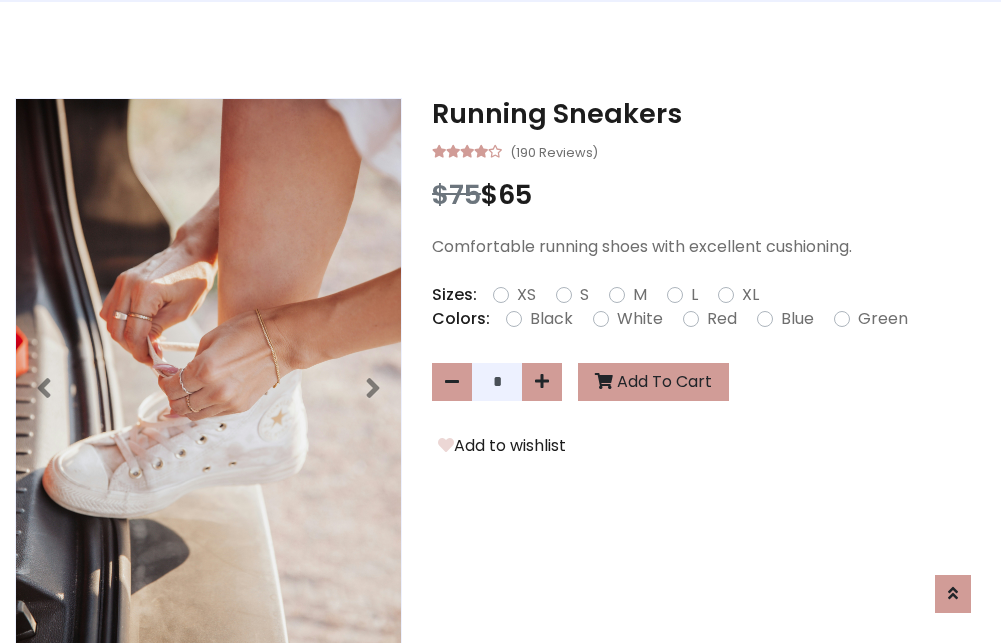 scroll, scrollTop: 0, scrollLeft: 0, axis: both 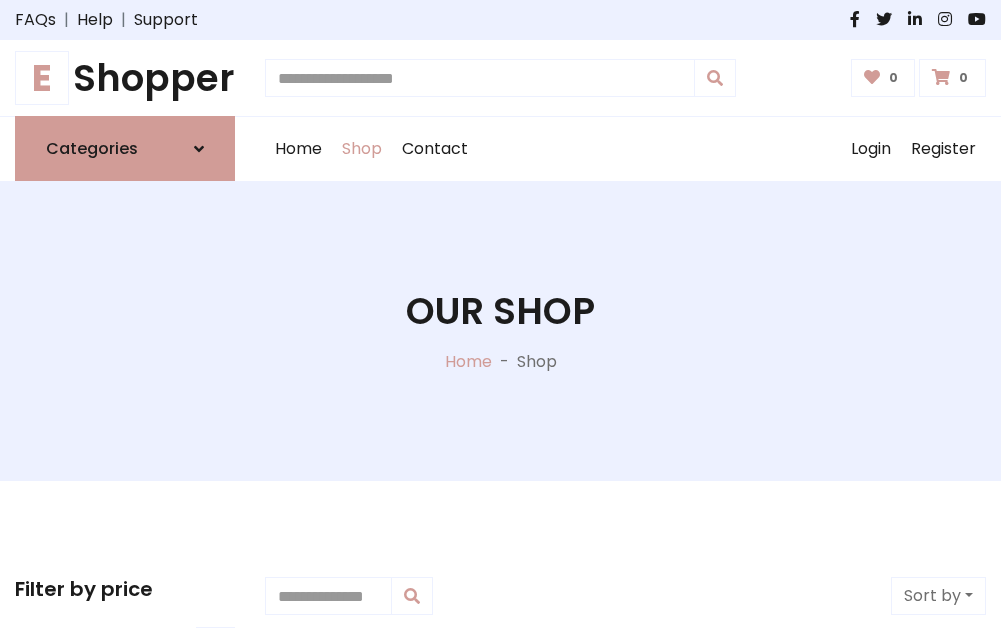 click on "E Shopper" at bounding box center [125, 78] 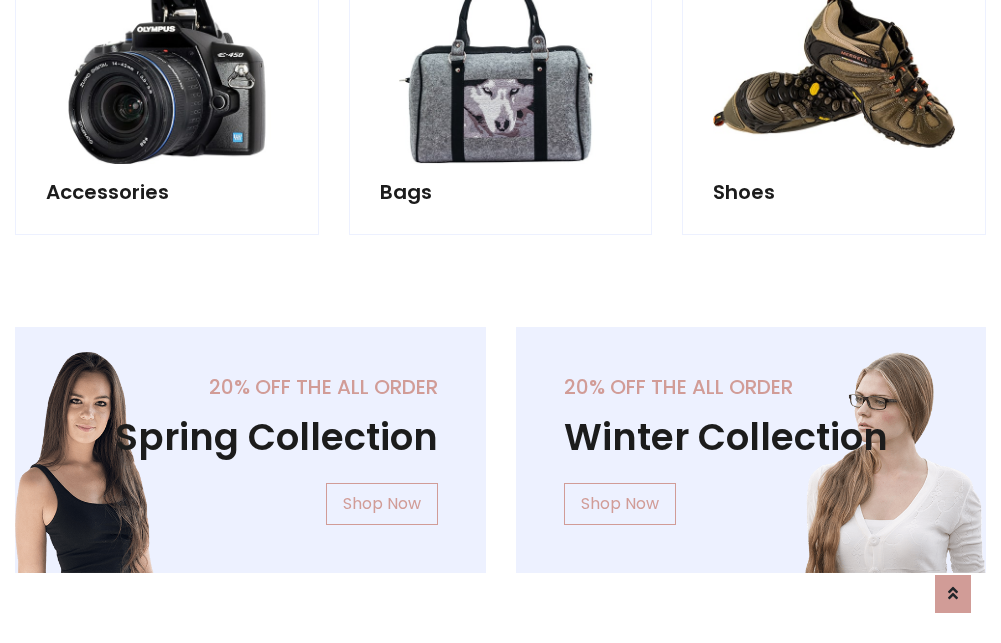 scroll, scrollTop: 1943, scrollLeft: 0, axis: vertical 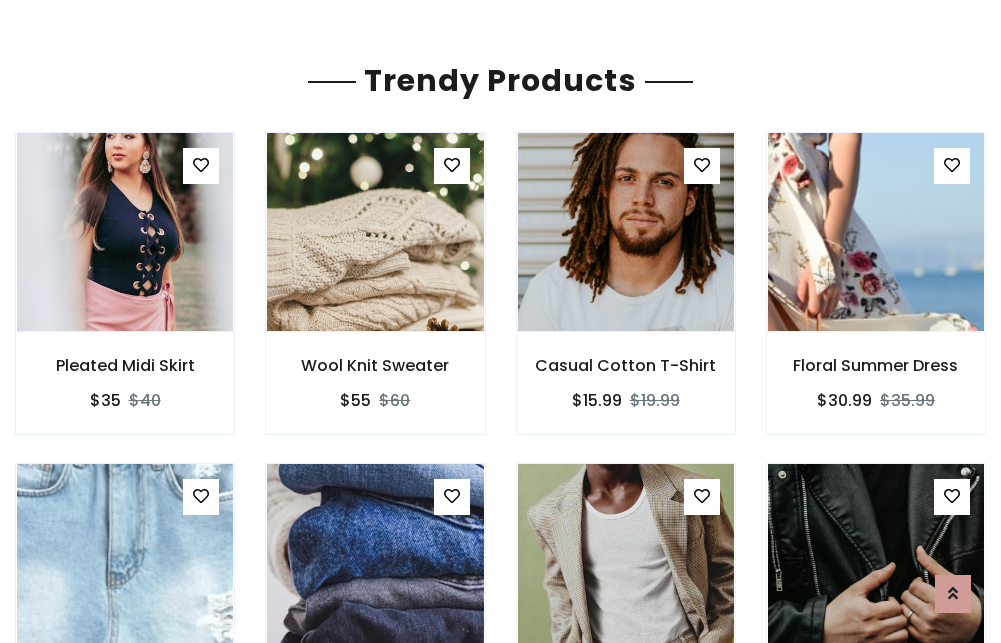 click on "Shop" at bounding box center [362, -1794] 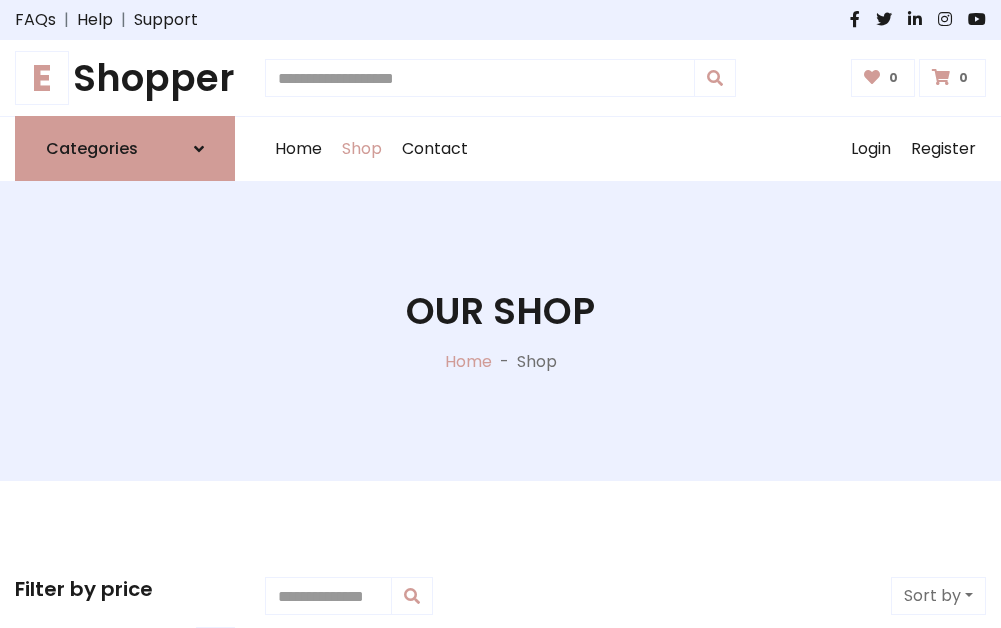 scroll, scrollTop: 0, scrollLeft: 0, axis: both 